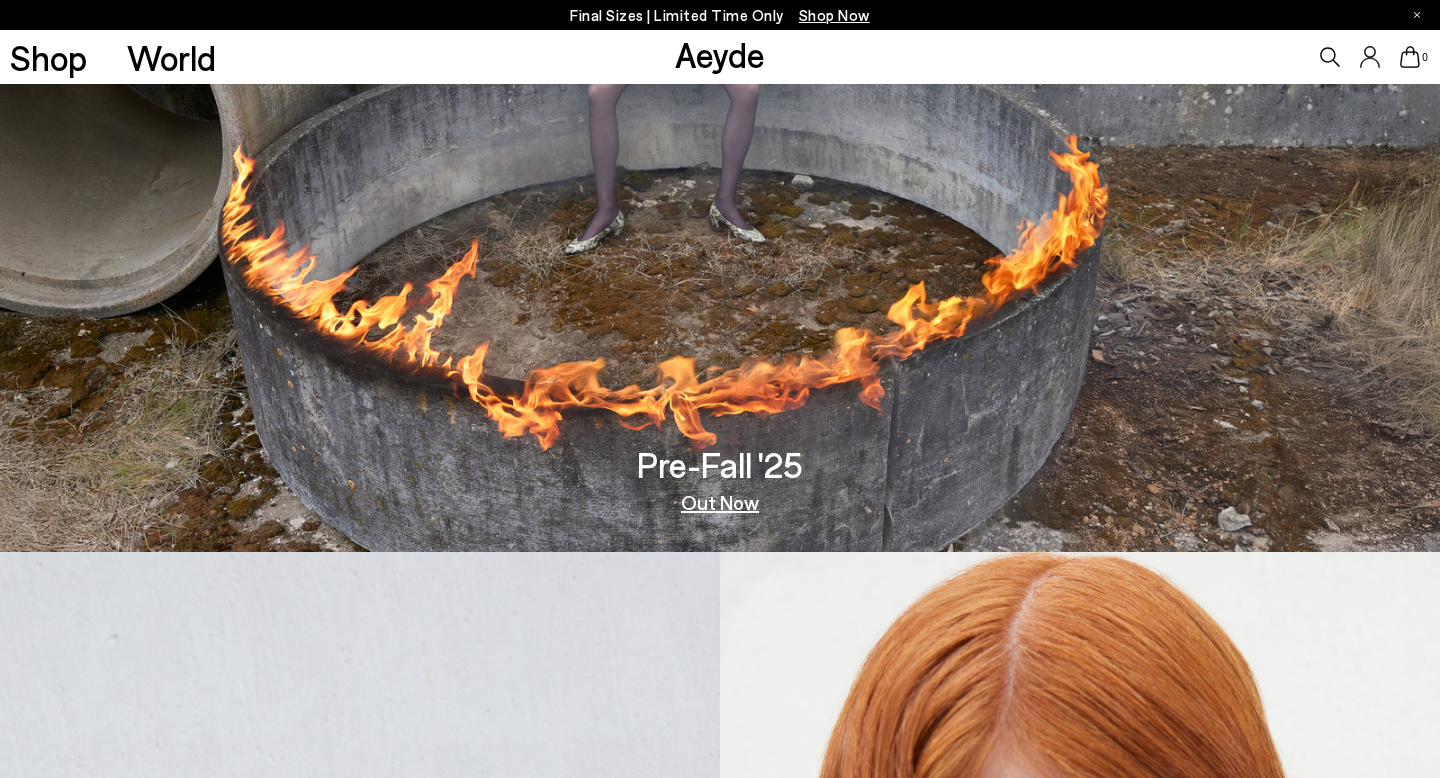 scroll, scrollTop: 227, scrollLeft: 0, axis: vertical 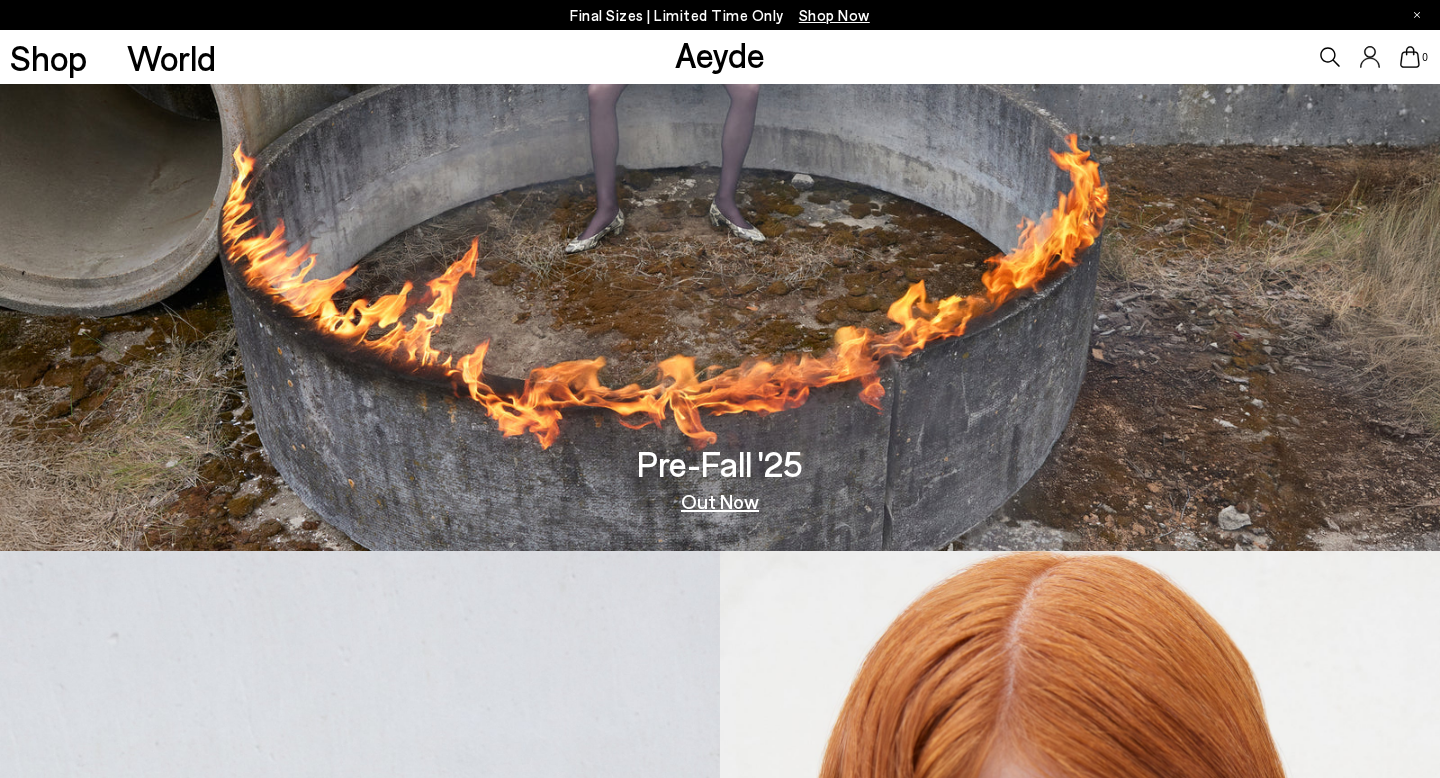 click on "Out Now" at bounding box center (720, 501) 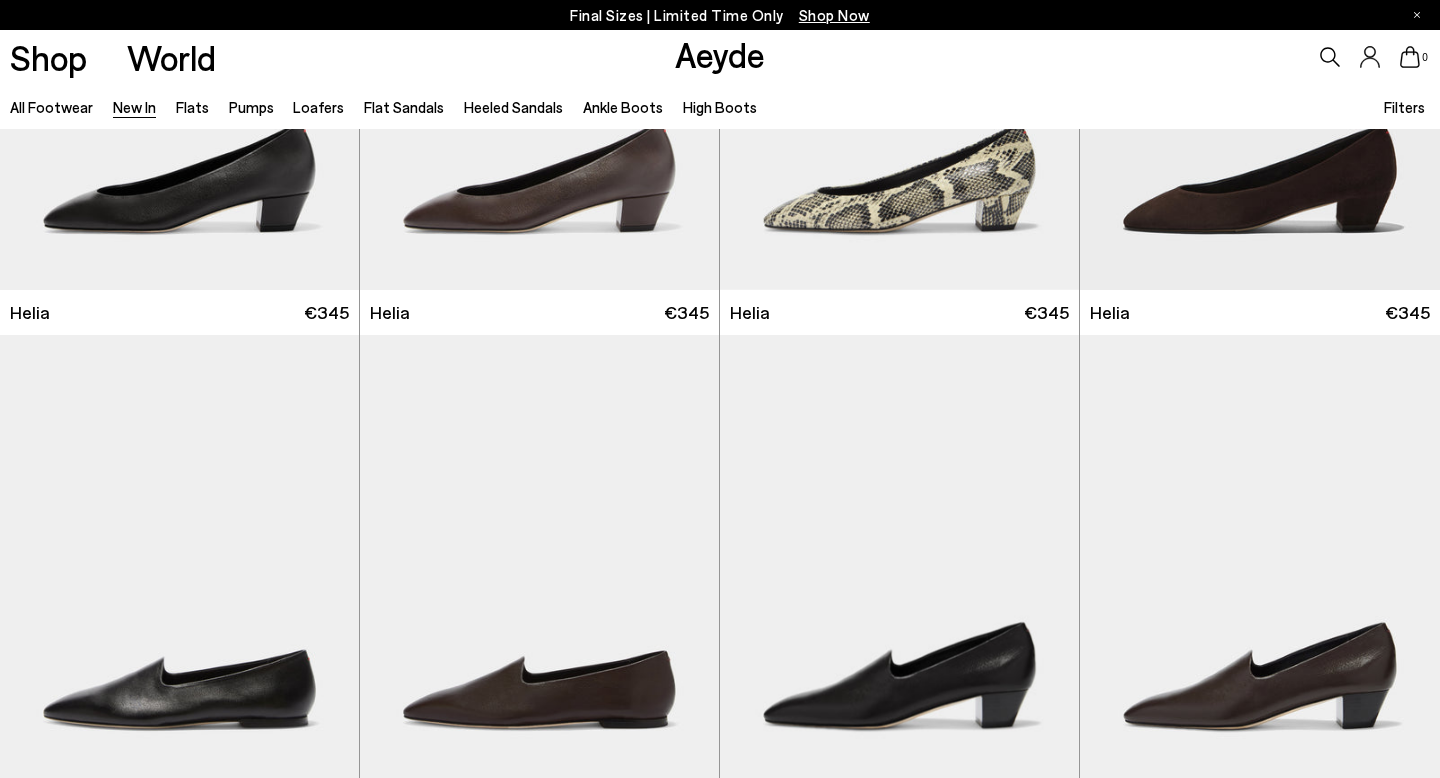 scroll, scrollTop: 792, scrollLeft: 0, axis: vertical 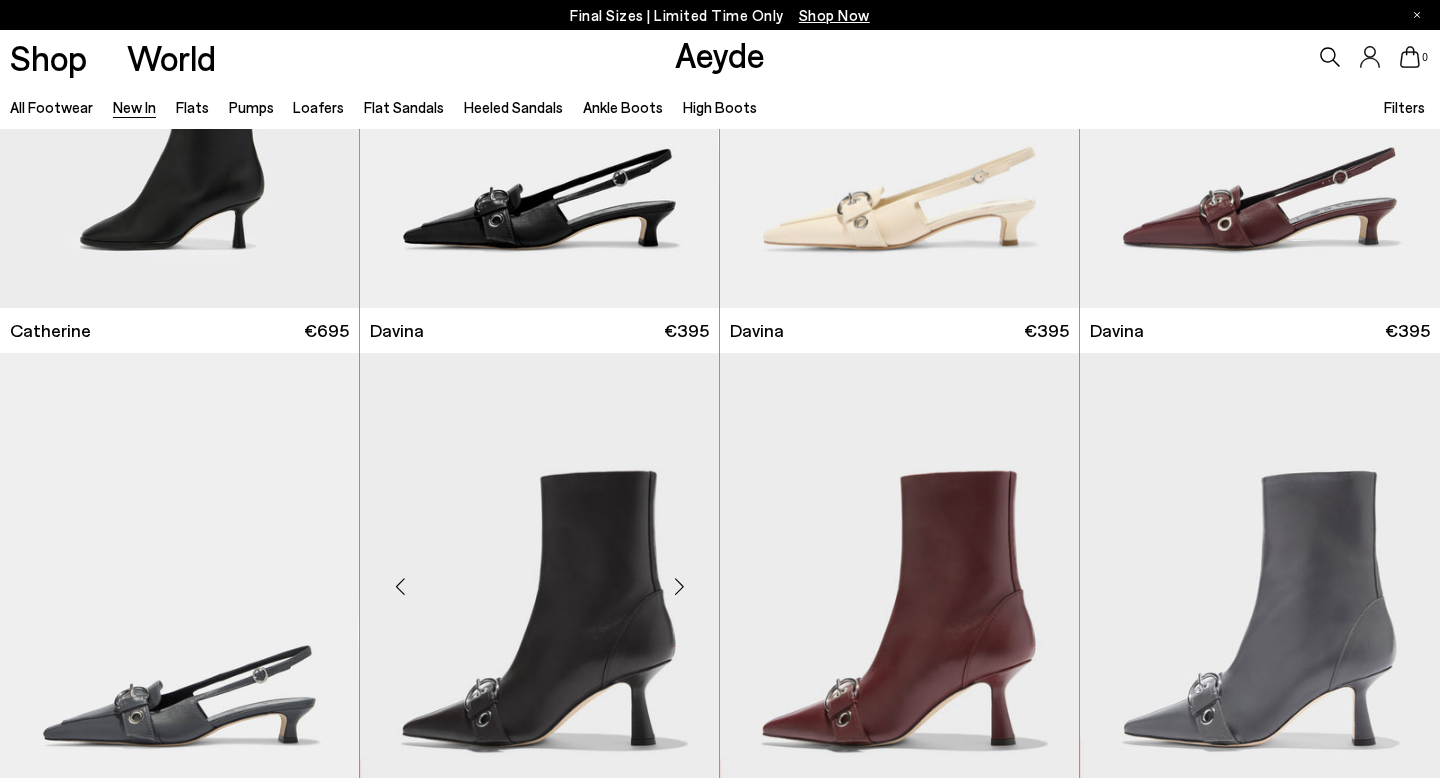 click at bounding box center [679, 587] 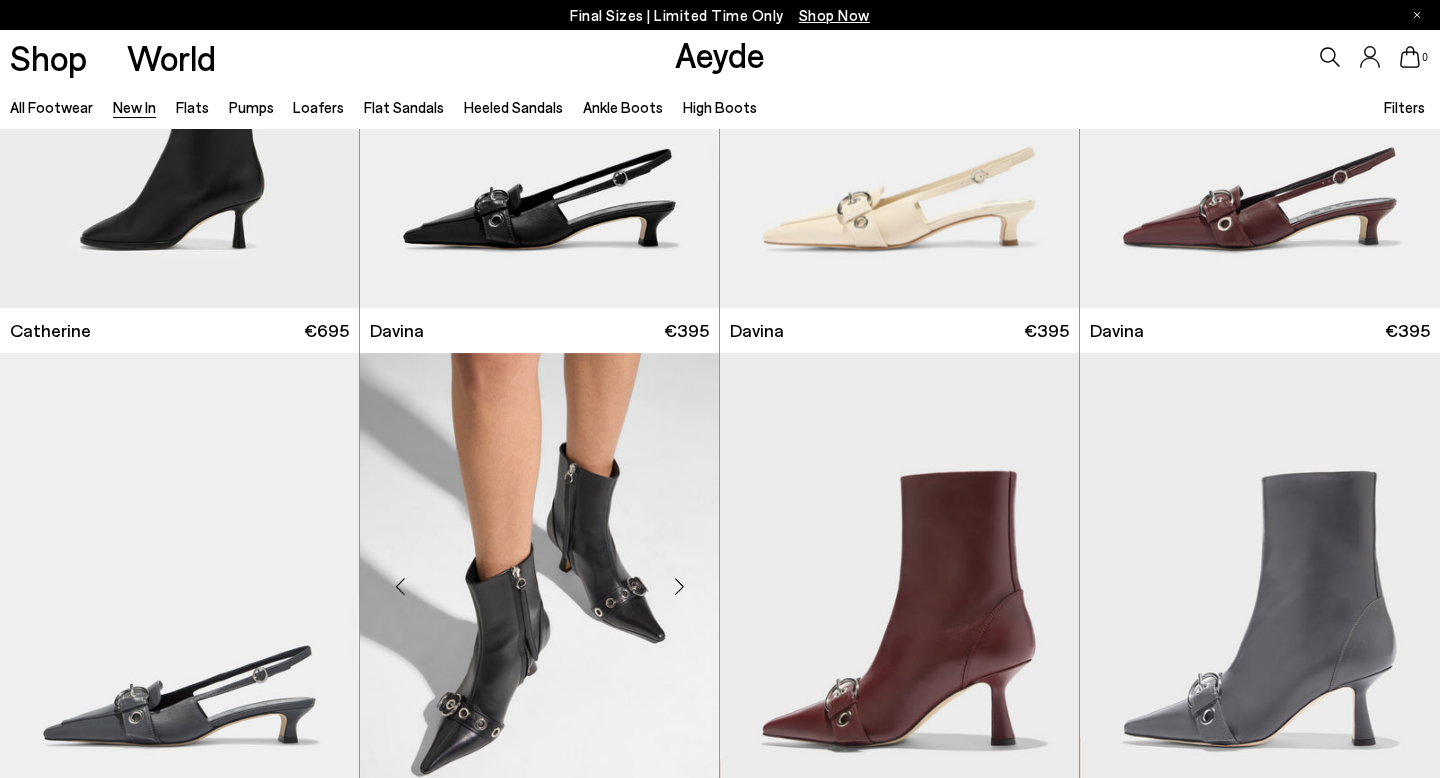 click at bounding box center (679, 587) 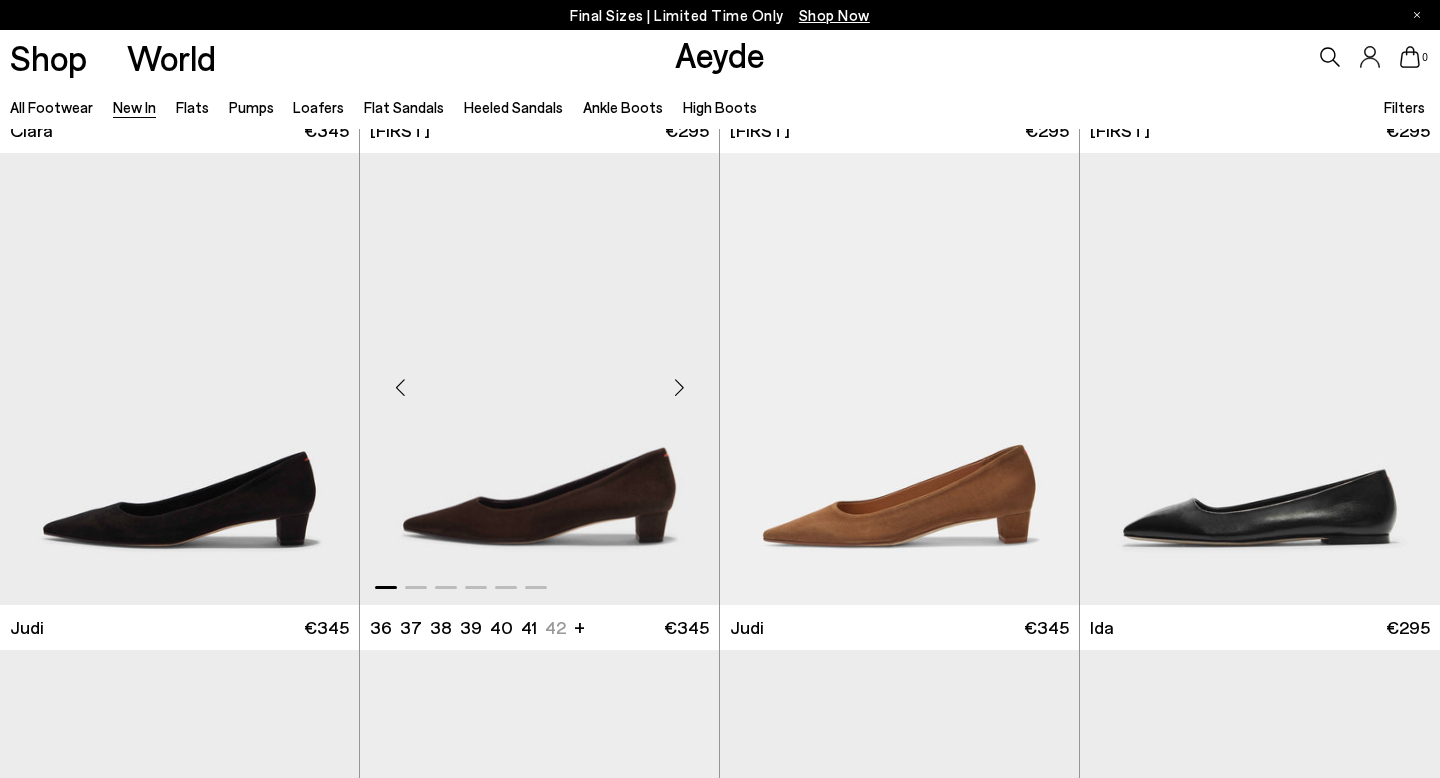 scroll, scrollTop: 6356, scrollLeft: 0, axis: vertical 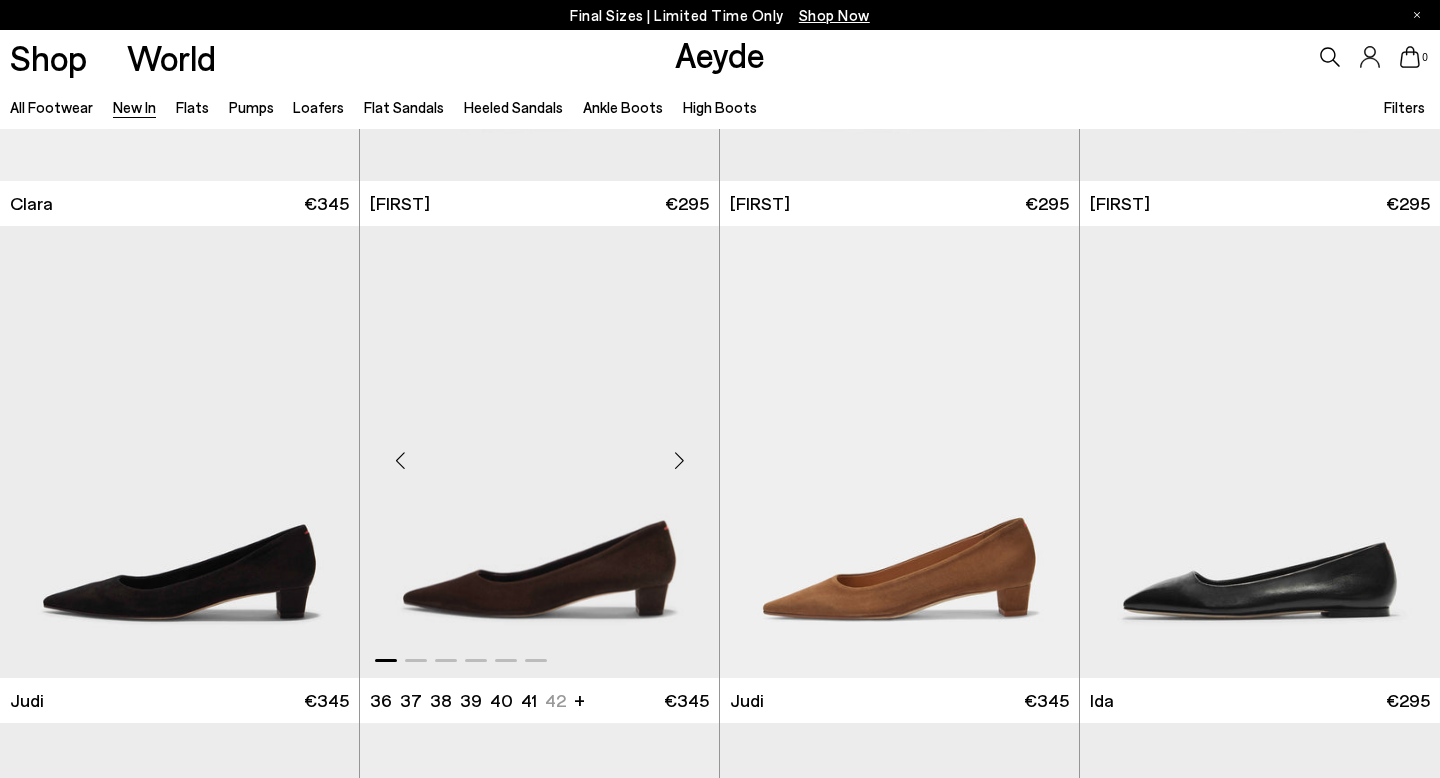 click at bounding box center [679, 460] 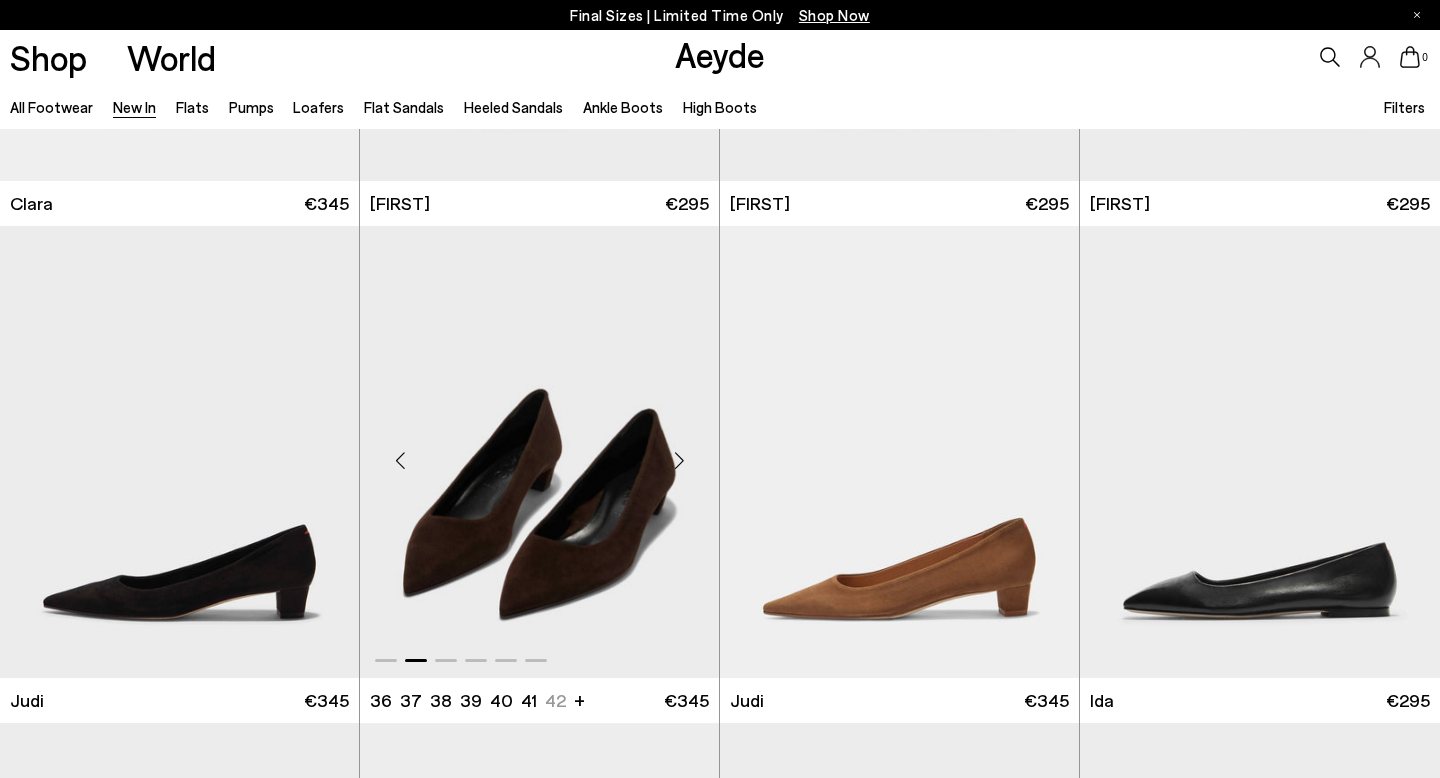 click at bounding box center [679, 460] 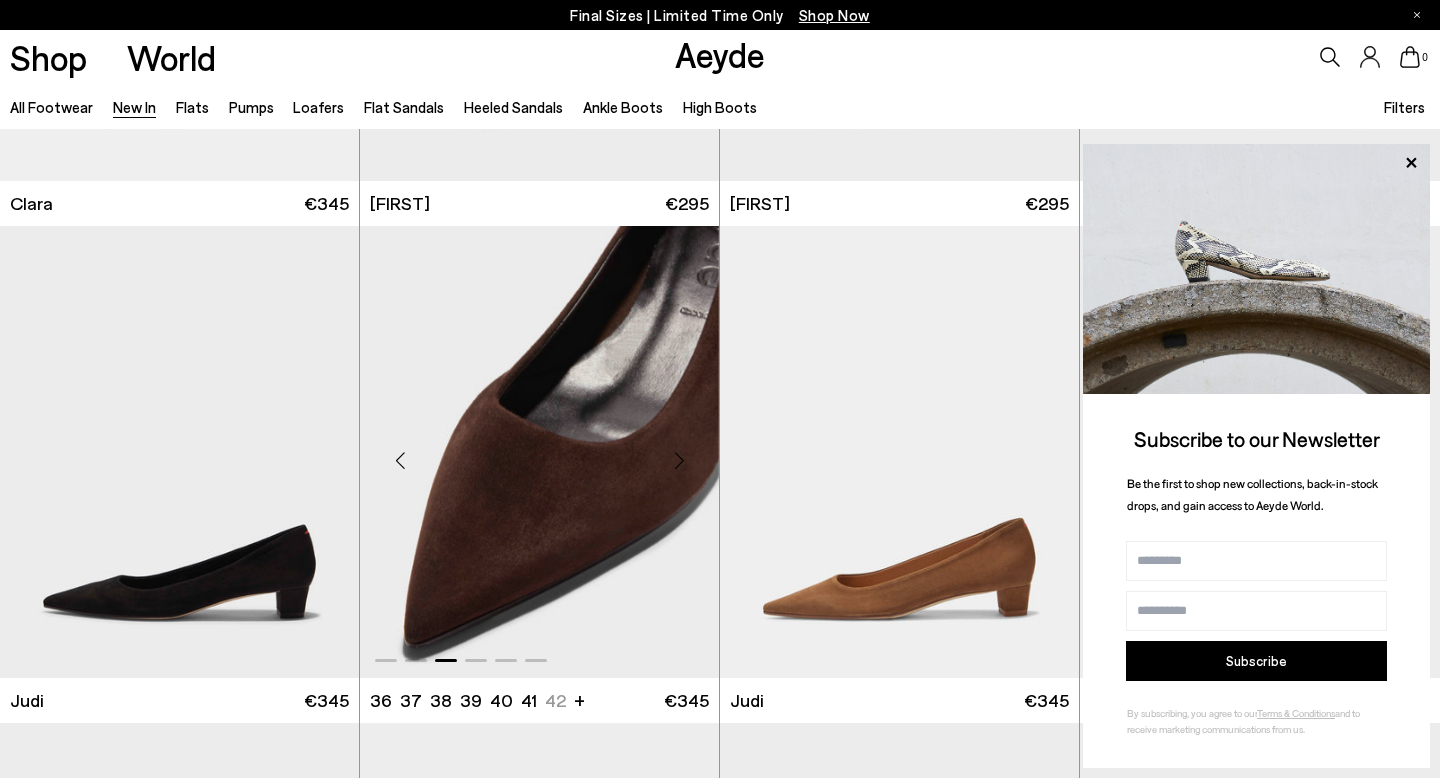 click at bounding box center [679, 460] 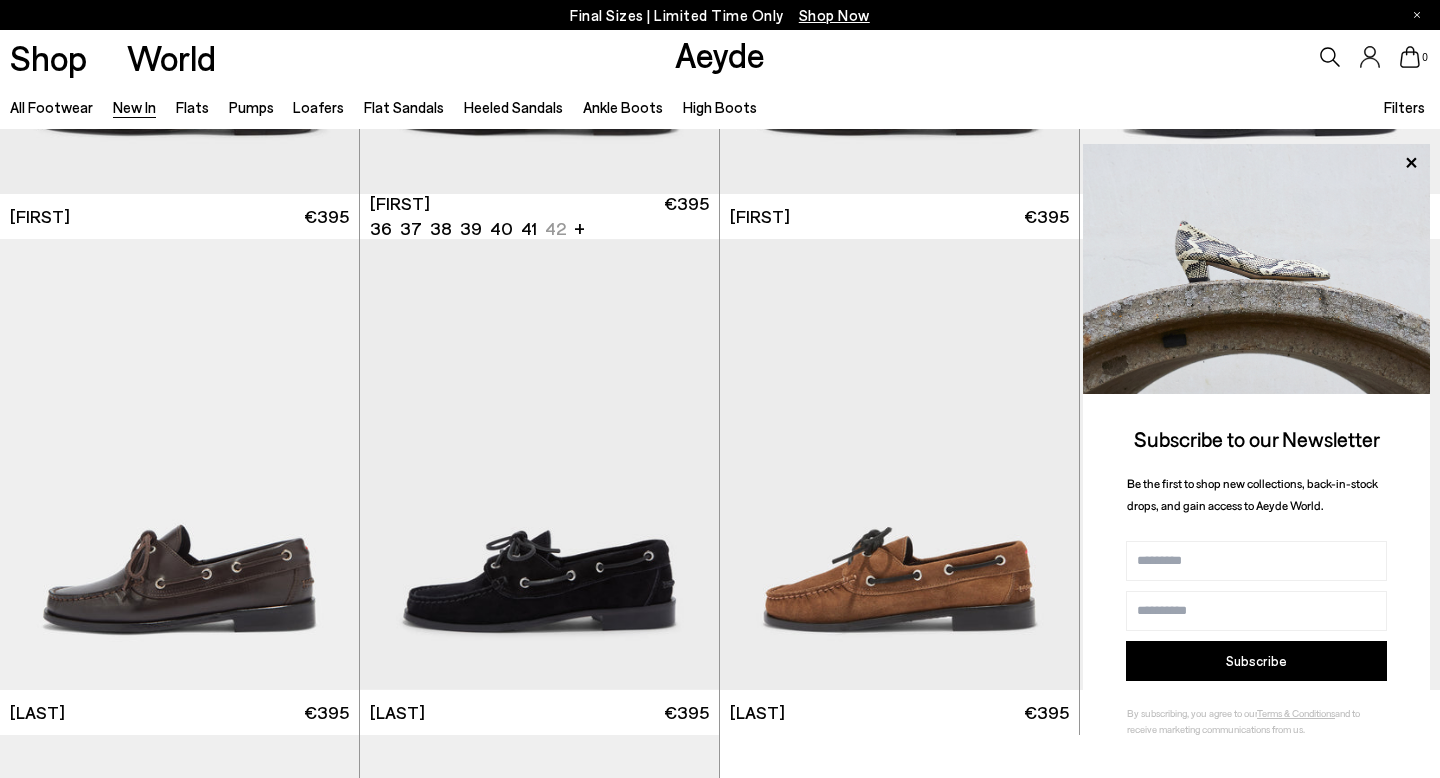 scroll, scrollTop: 15249, scrollLeft: 0, axis: vertical 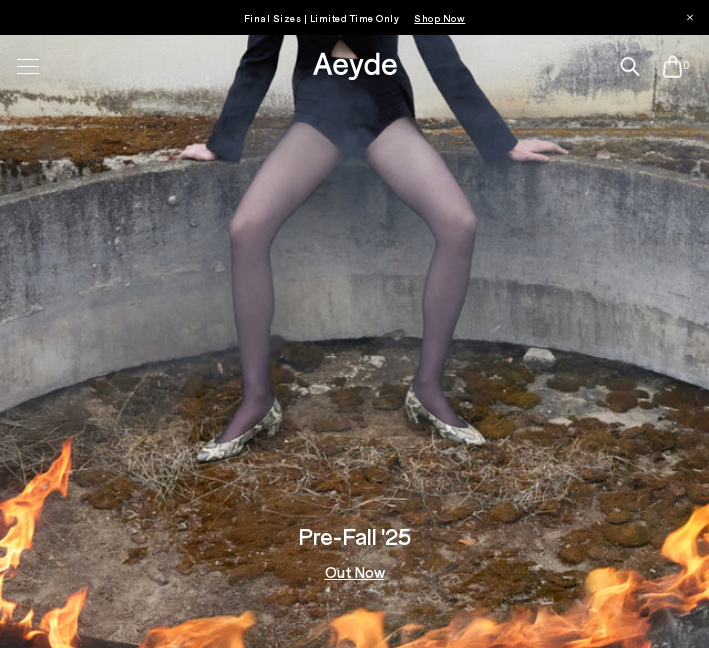 click at bounding box center [28, 66] 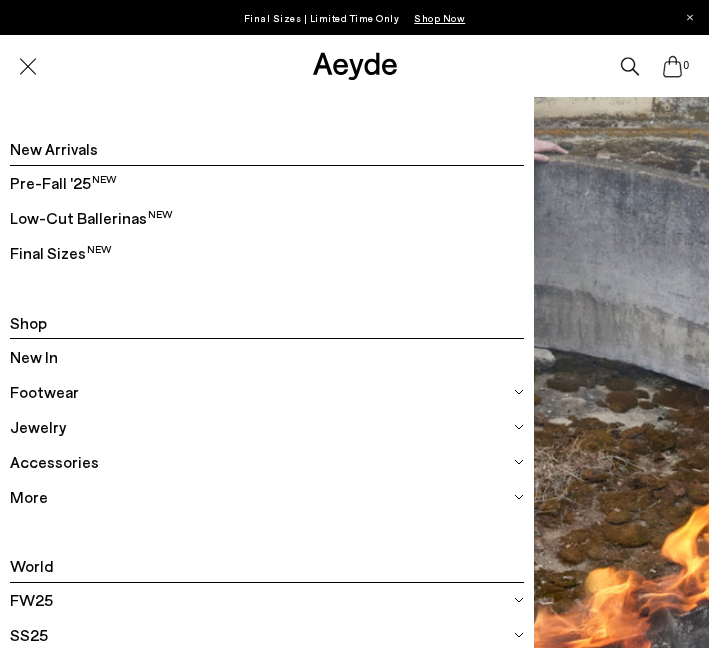 click on "Footwear" at bounding box center [44, 392] 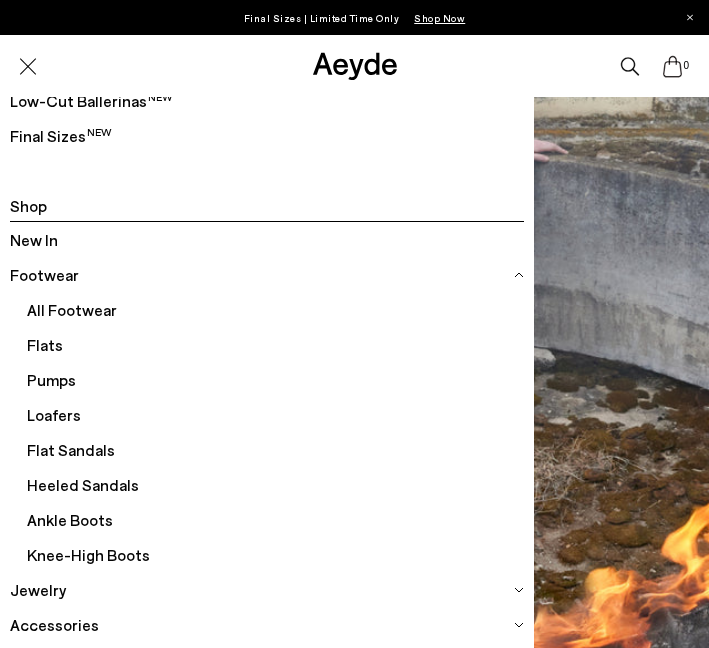 scroll, scrollTop: 121, scrollLeft: 0, axis: vertical 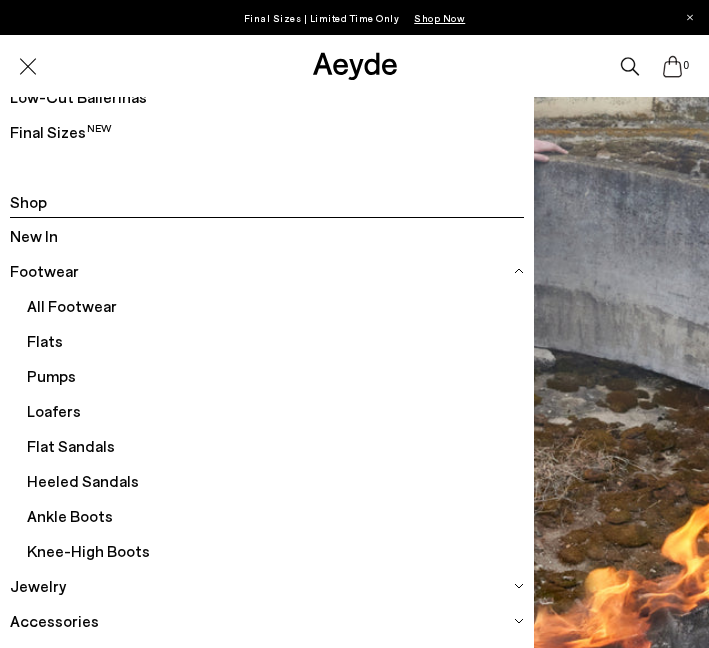 click on "Knee-High Boots" at bounding box center [275, 550] 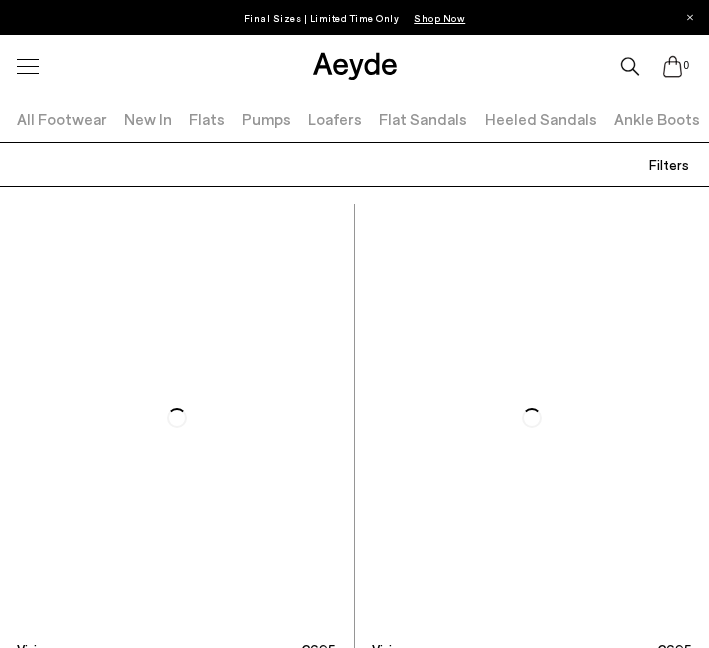 scroll, scrollTop: 0, scrollLeft: 0, axis: both 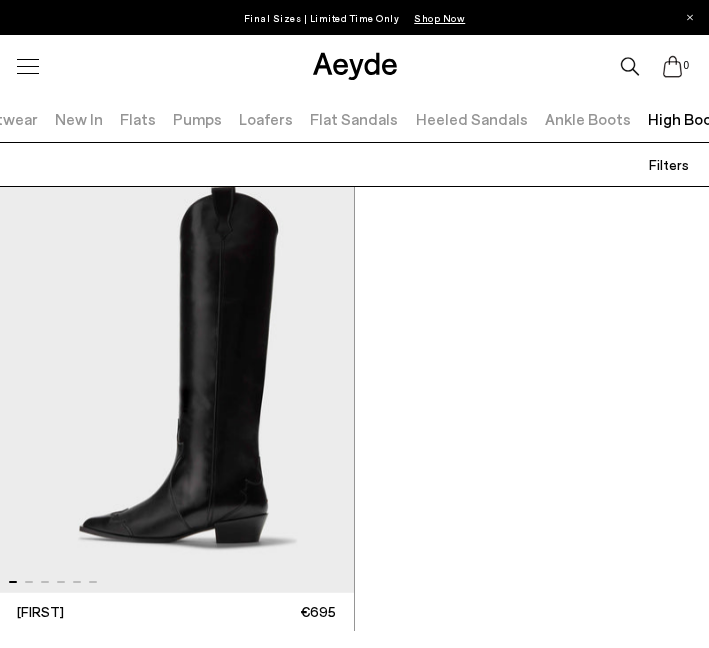 click on "Pumps" at bounding box center [197, 118] 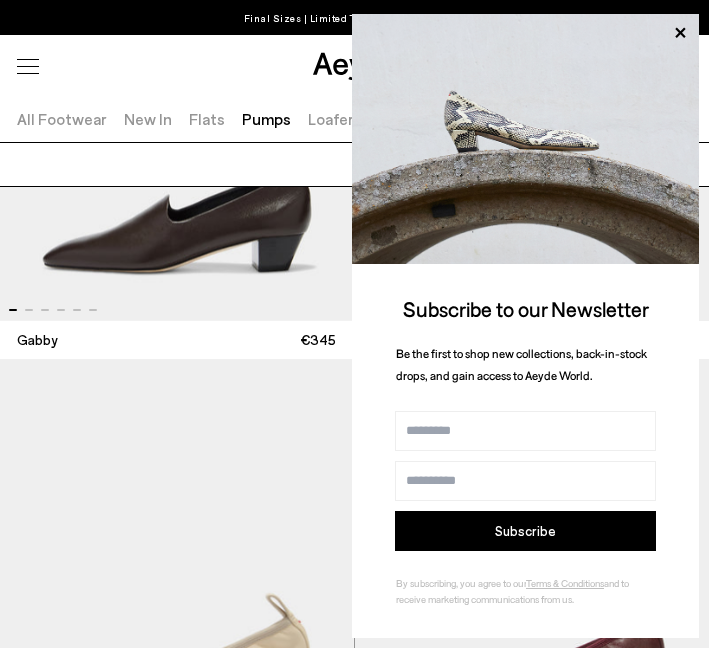 scroll, scrollTop: 3793, scrollLeft: 0, axis: vertical 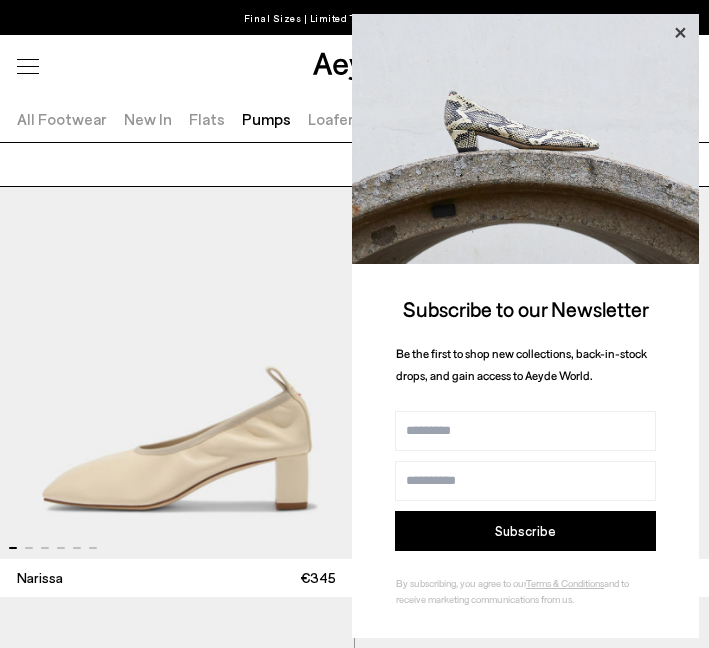 click 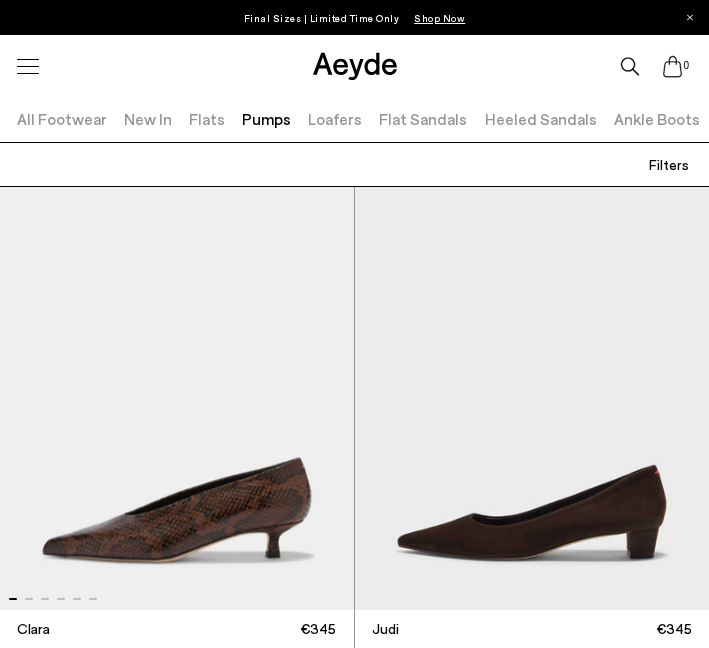 scroll, scrollTop: 5999, scrollLeft: 0, axis: vertical 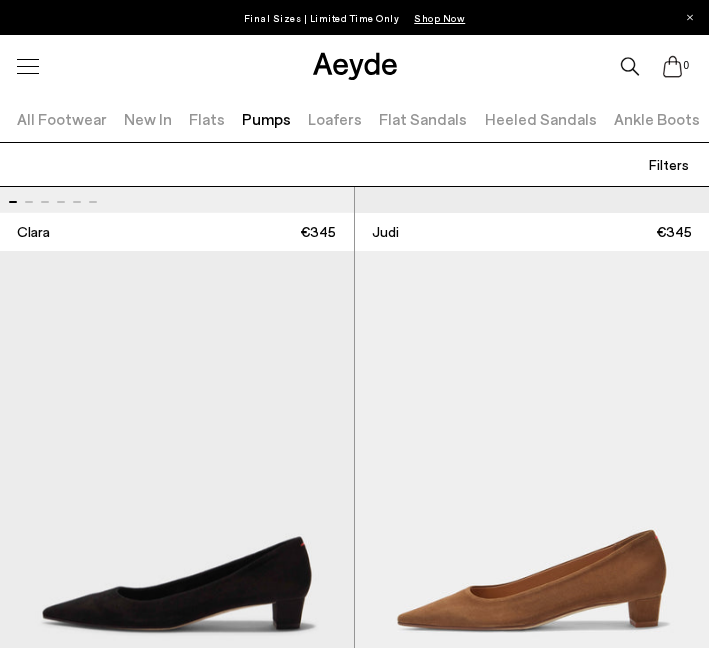 click on "Flats" at bounding box center [207, 118] 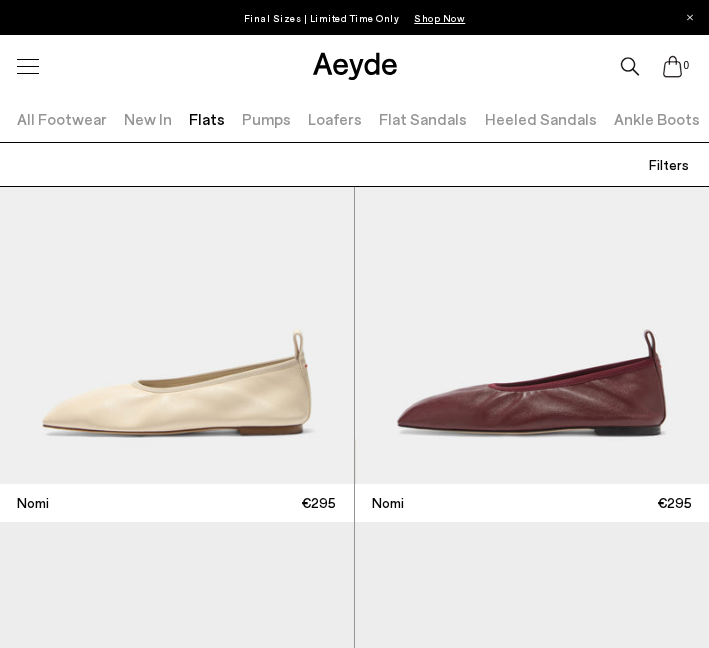 scroll, scrollTop: 3305, scrollLeft: 0, axis: vertical 